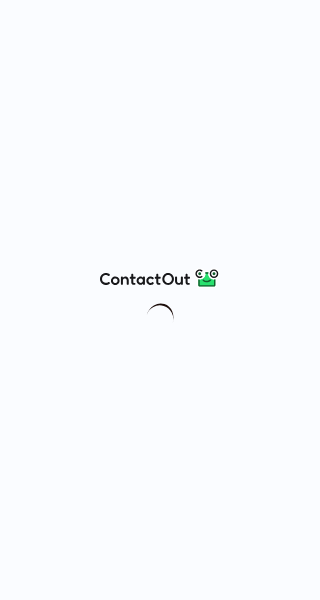 scroll, scrollTop: 0, scrollLeft: 0, axis: both 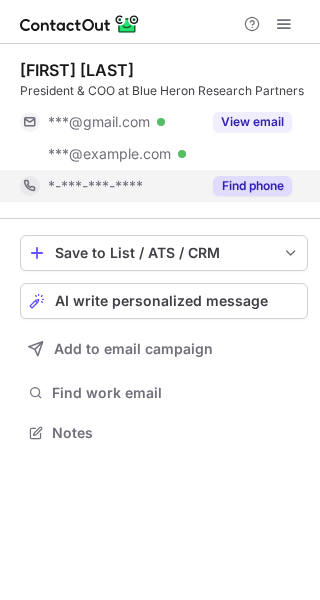 click on "Find phone" at bounding box center (252, 186) 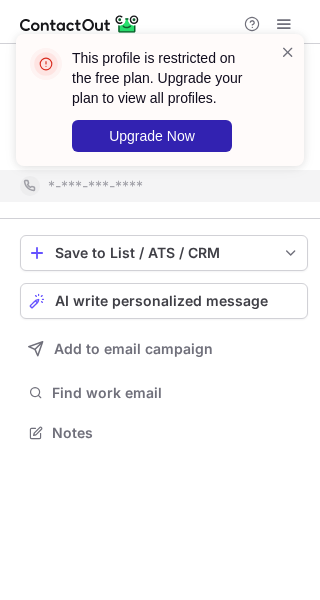 click on "This profile is restricted on the free plan. Upgrade your plan to view all profiles. Upgrade Now" at bounding box center [160, 100] 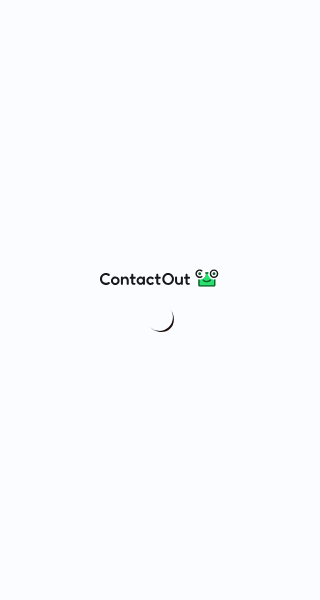 scroll, scrollTop: 0, scrollLeft: 0, axis: both 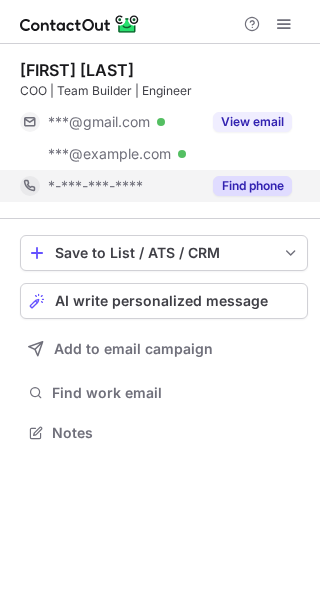 click on "Find phone" at bounding box center (252, 186) 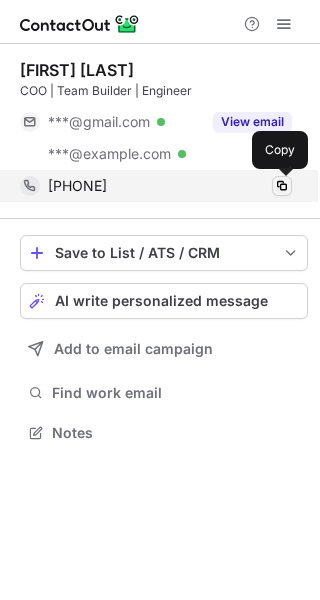click at bounding box center [282, 186] 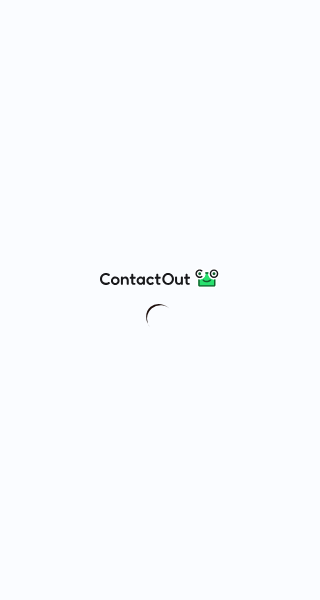 scroll, scrollTop: 0, scrollLeft: 0, axis: both 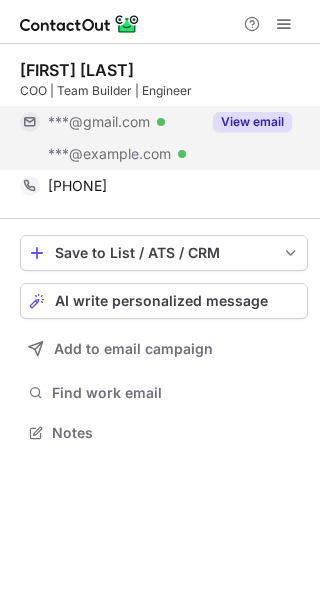 click on "View email" at bounding box center (252, 122) 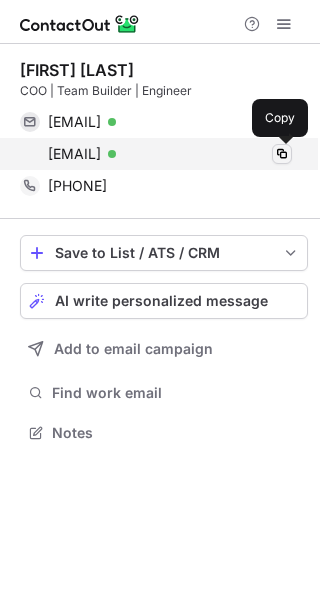 click at bounding box center (282, 154) 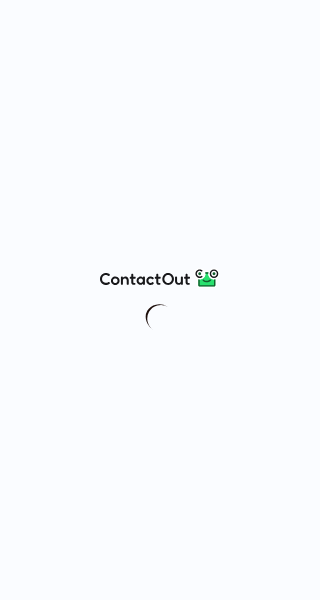 scroll, scrollTop: 0, scrollLeft: 0, axis: both 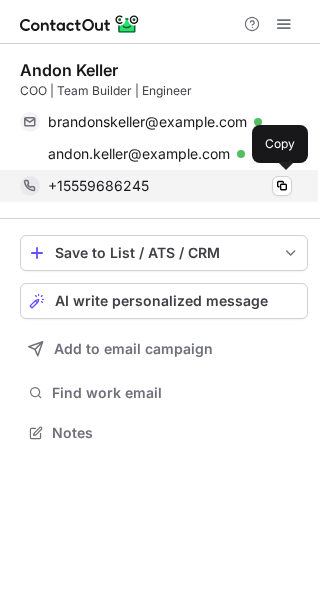 click on "+15559686245" at bounding box center [170, 186] 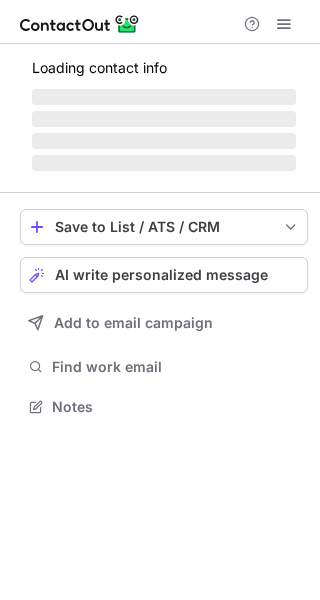 scroll, scrollTop: 0, scrollLeft: 0, axis: both 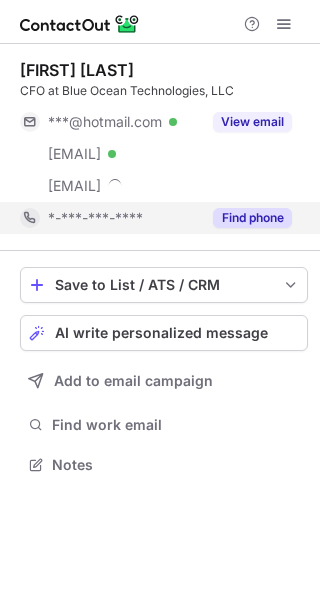 click on "Find phone" at bounding box center (252, 218) 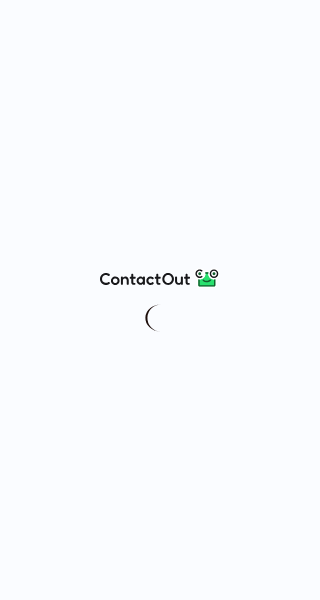 scroll, scrollTop: 0, scrollLeft: 0, axis: both 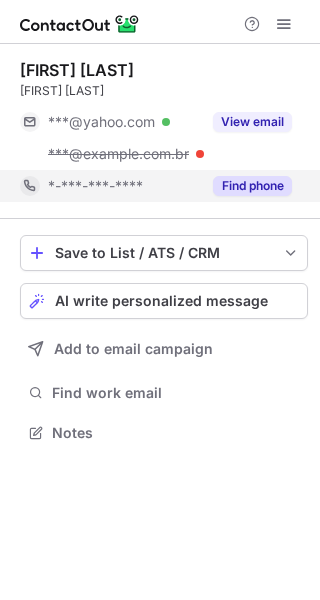 click on "Find phone" at bounding box center (252, 186) 